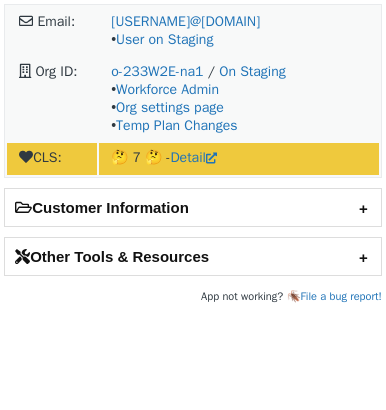 scroll, scrollTop: 0, scrollLeft: 0, axis: both 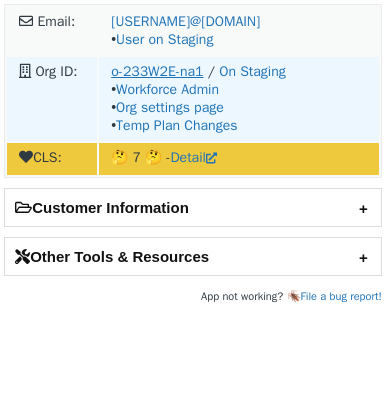 click on "o-233W2E-na1" at bounding box center [157, 71] 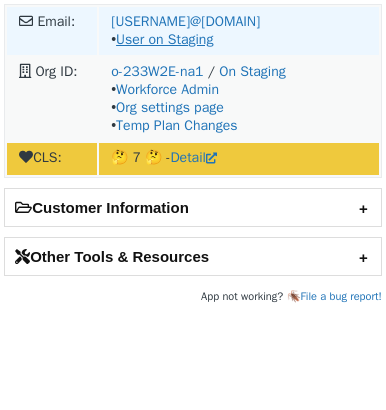 click on "User on Staging" at bounding box center (164, 39) 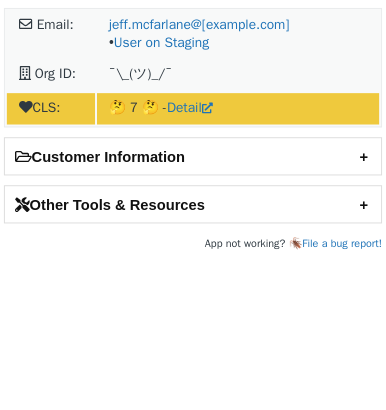 scroll, scrollTop: 0, scrollLeft: 0, axis: both 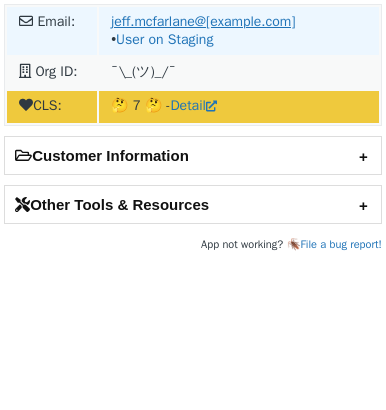 click on "[EMAIL]" at bounding box center [203, 21] 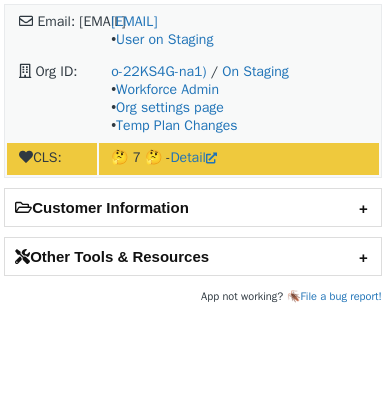 scroll, scrollTop: 0, scrollLeft: 0, axis: both 